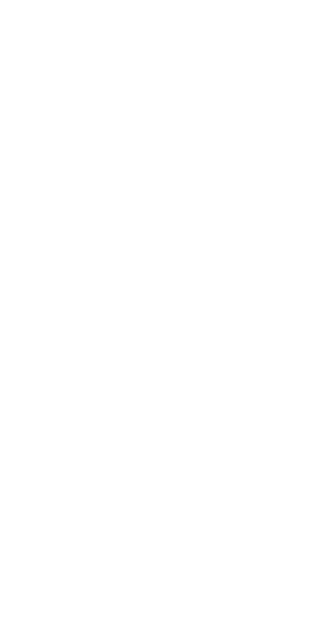 scroll, scrollTop: 0, scrollLeft: 0, axis: both 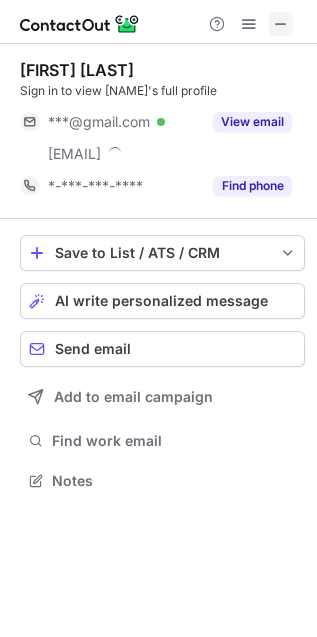 click at bounding box center [281, 24] 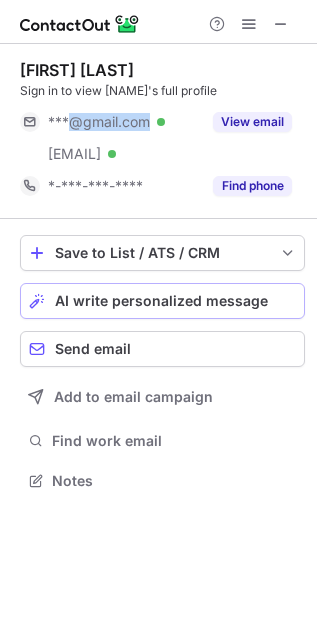 click on "AI write personalized message" at bounding box center (161, 301) 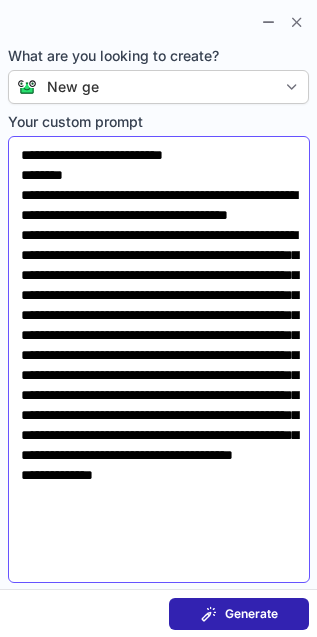 scroll, scrollTop: 51, scrollLeft: 0, axis: vertical 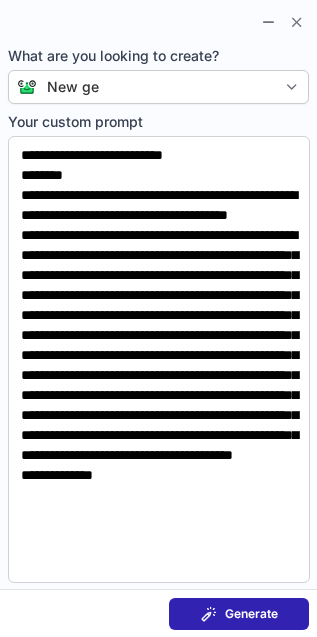 click on "Generate" at bounding box center (239, 614) 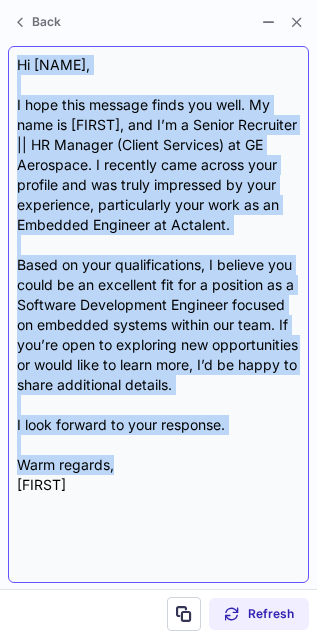 drag, startPoint x: 18, startPoint y: 61, endPoint x: 251, endPoint y: 460, distance: 462.04977 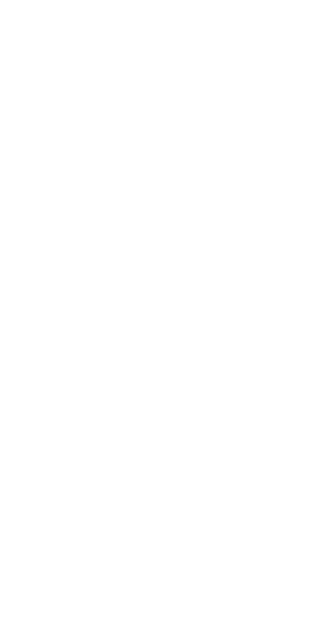 scroll, scrollTop: 0, scrollLeft: 0, axis: both 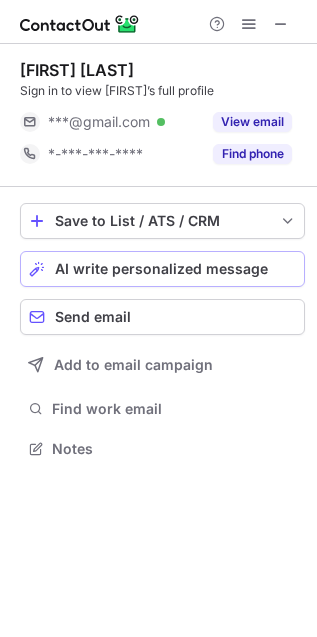click on "AI write personalized message" at bounding box center (161, 269) 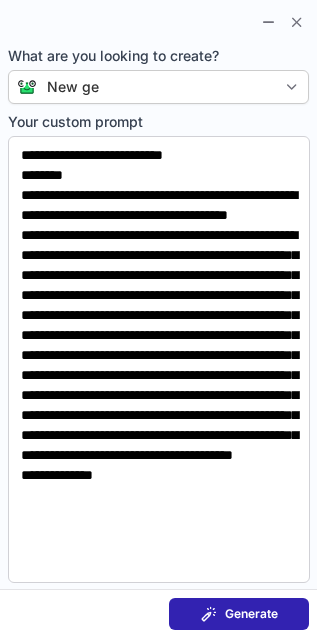 click on "Generate" at bounding box center [239, 614] 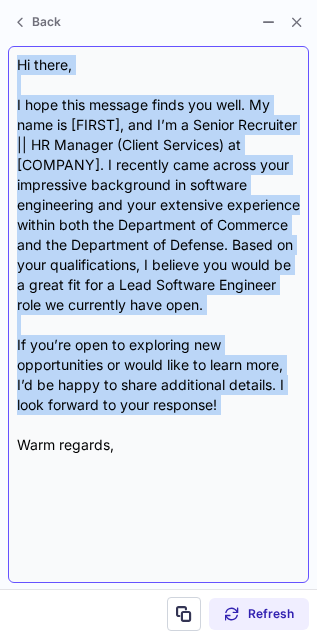 drag, startPoint x: 18, startPoint y: 62, endPoint x: 266, endPoint y: 448, distance: 458.8028 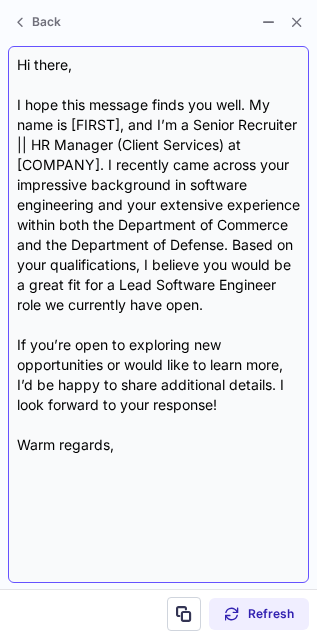 click on "Hi there, I hope this message finds you well. My name is Emily, and I’m a Senior Recruiter || HR Manager (Client Services) at GE Aerospace. I recently came across your impressive background in software engineering and your extensive experience within both the Department of Commerce and the Department of Defense. Based on your qualifications, I believe you would be a great fit for a Lead Software Engineer role we currently have open. If you’re open to exploring new opportunities or would like to learn more, I’d be happy to share additional details. I look forward to your response! Warm regards," at bounding box center [158, 314] 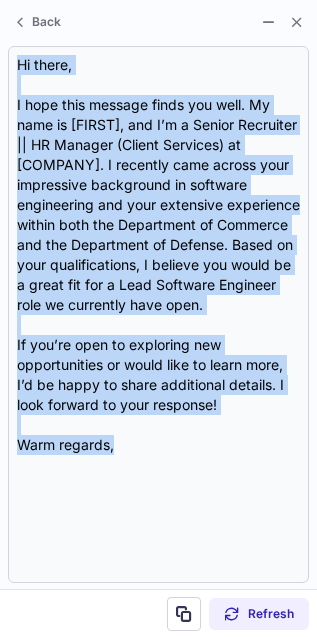 drag, startPoint x: 113, startPoint y: 466, endPoint x: 5, endPoint y: 53, distance: 426.88757 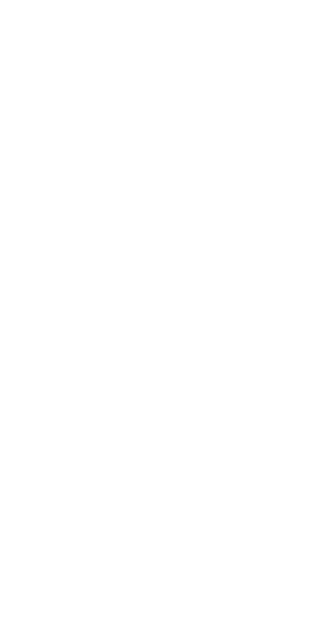 scroll, scrollTop: 0, scrollLeft: 0, axis: both 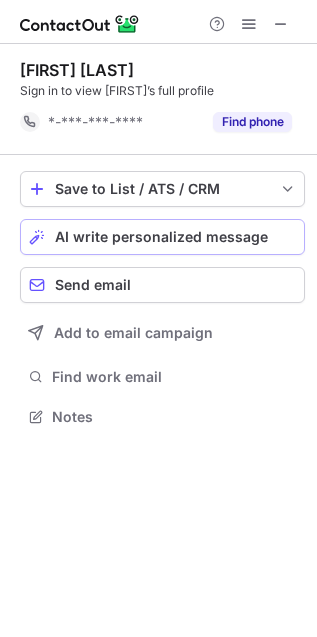 click on "AI write personalized message" at bounding box center (161, 237) 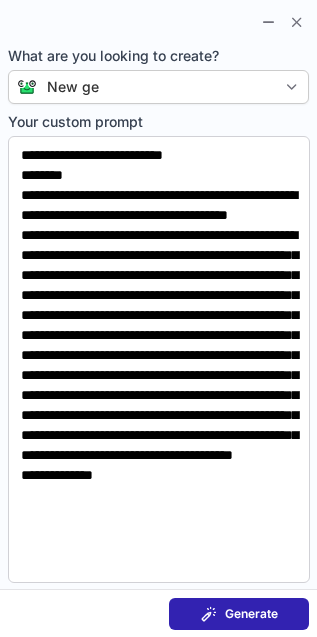 click on "Generate" at bounding box center [251, 614] 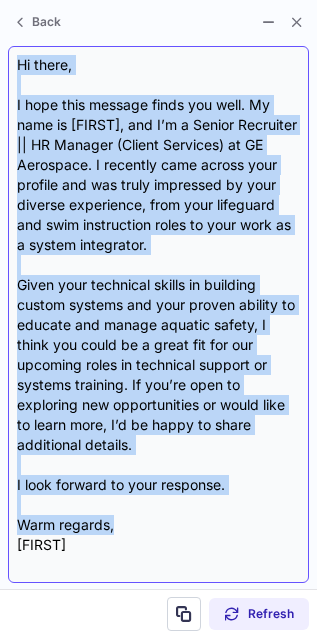 drag, startPoint x: 20, startPoint y: 57, endPoint x: 235, endPoint y: 523, distance: 513.2066 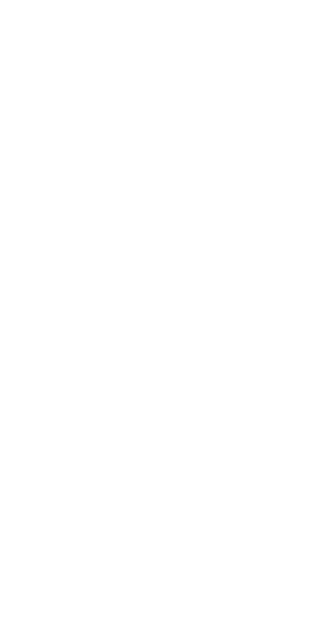 scroll, scrollTop: 0, scrollLeft: 0, axis: both 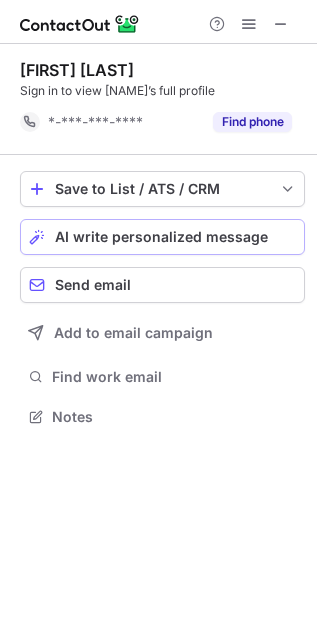 click on "AI write personalized message" at bounding box center (161, 237) 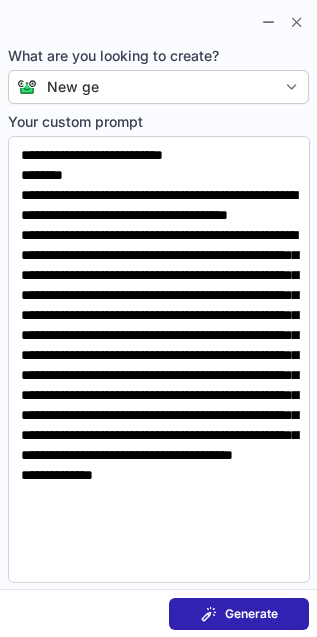 click on "Generate" at bounding box center [251, 614] 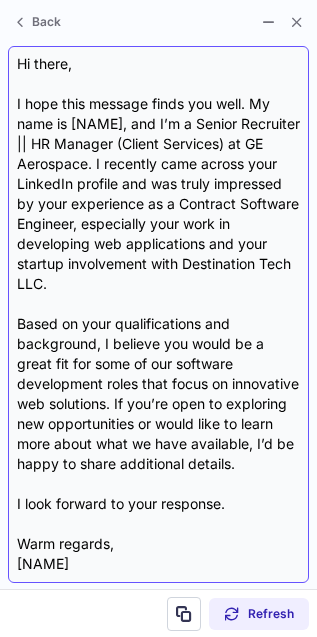 scroll, scrollTop: 0, scrollLeft: 0, axis: both 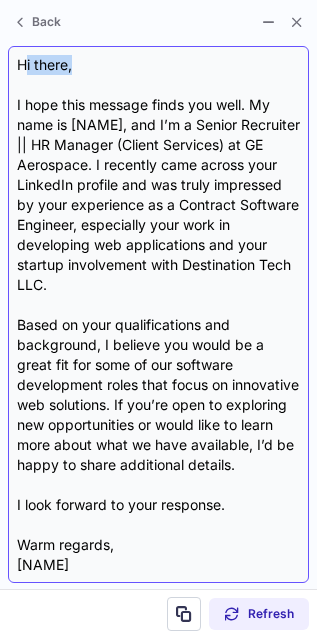 drag, startPoint x: 23, startPoint y: 62, endPoint x: 122, endPoint y: 70, distance: 99.32271 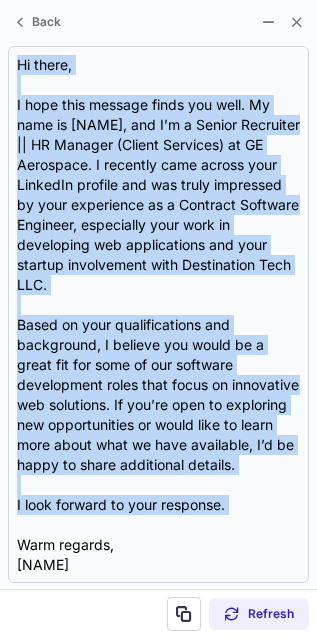 scroll, scrollTop: 21, scrollLeft: 0, axis: vertical 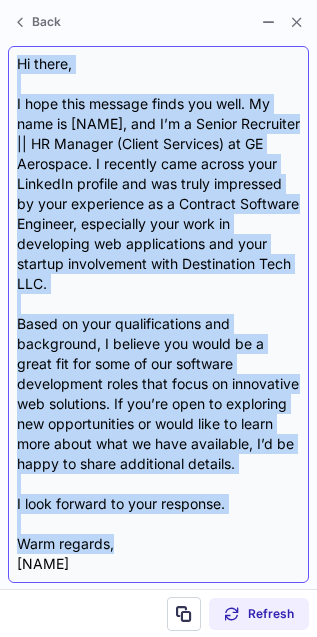 drag, startPoint x: 21, startPoint y: 61, endPoint x: 211, endPoint y: 536, distance: 511.59067 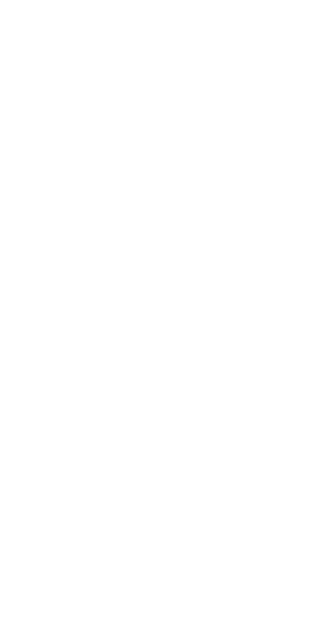 scroll, scrollTop: 0, scrollLeft: 0, axis: both 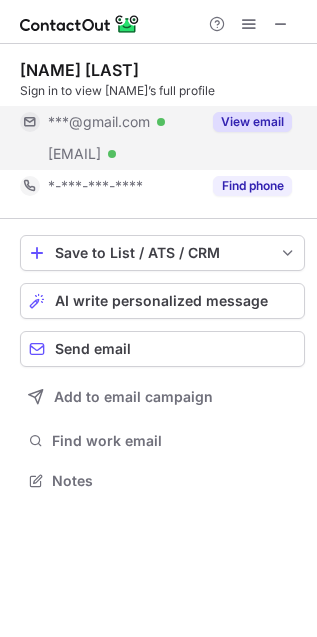 click on "View email" at bounding box center [252, 122] 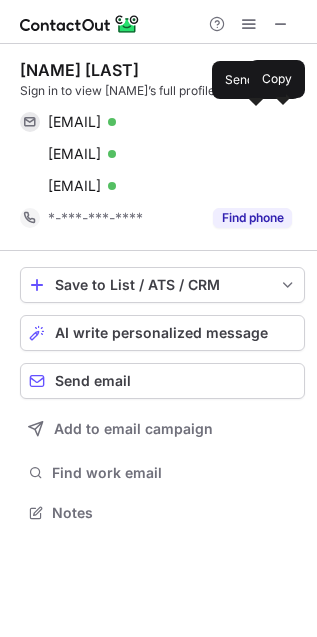 scroll, scrollTop: 10, scrollLeft: 10, axis: both 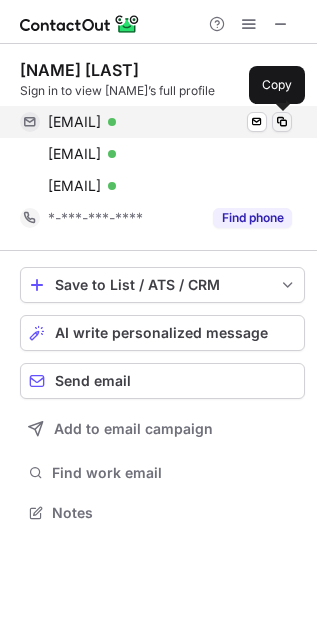 click at bounding box center (282, 122) 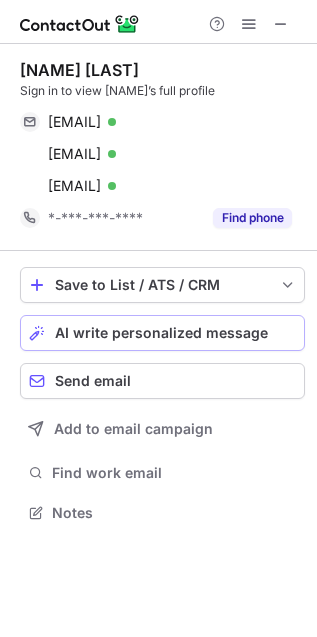 click on "AI write personalized message" at bounding box center (161, 333) 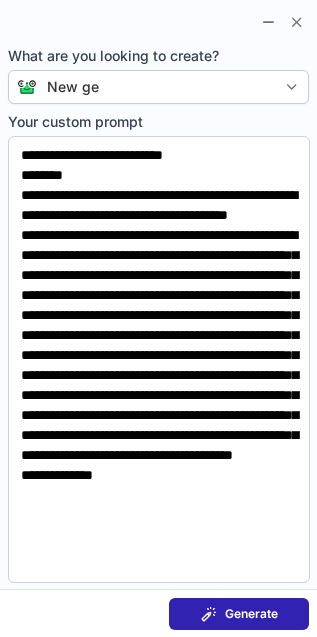 click on "Generate" at bounding box center (251, 614) 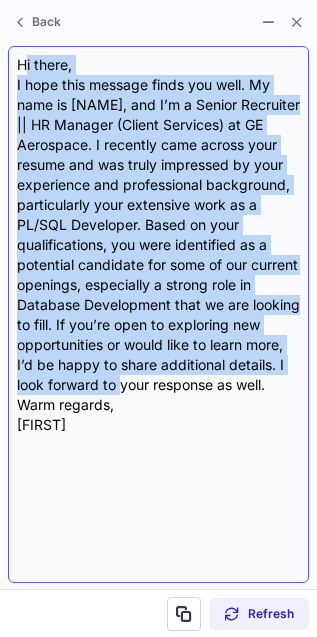 drag, startPoint x: 25, startPoint y: 60, endPoint x: 183, endPoint y: 396, distance: 371.29504 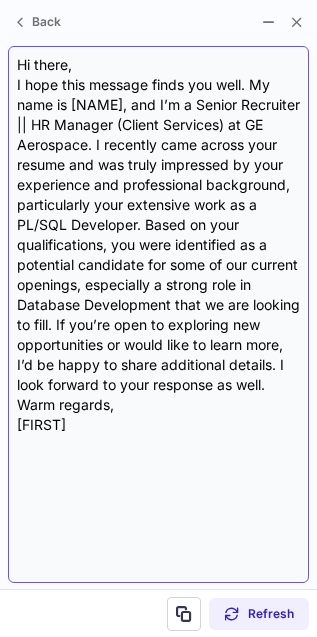 click on "Hi there,  I hope this message finds you well. My name is [NAME], and I’m a Senior Recruiter || HR Manager (Client Services) at GE Aerospace. I recently came across your resume and was truly impressed by your experience and professional background, particularly your extensive work as a PL/SQL Developer. Based on your qualifications, you were identified as a potential candidate for some of our current openings, especially a strong role in Database Development that we are looking to fill. If you’re open to exploring new opportunities or would like to learn more, I’d be happy to share additional details. I look forward to your response as well.  Warm regards,  [NAME]" at bounding box center (158, 314) 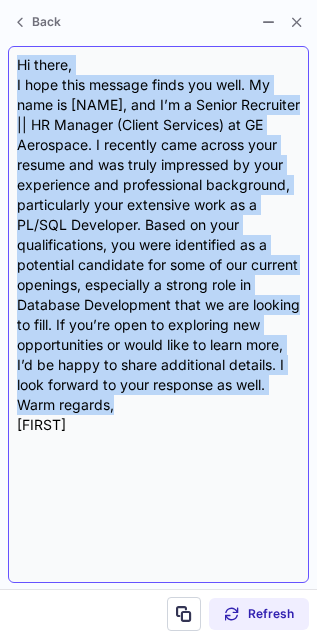 drag, startPoint x: 18, startPoint y: 61, endPoint x: 186, endPoint y: 420, distance: 396.36475 